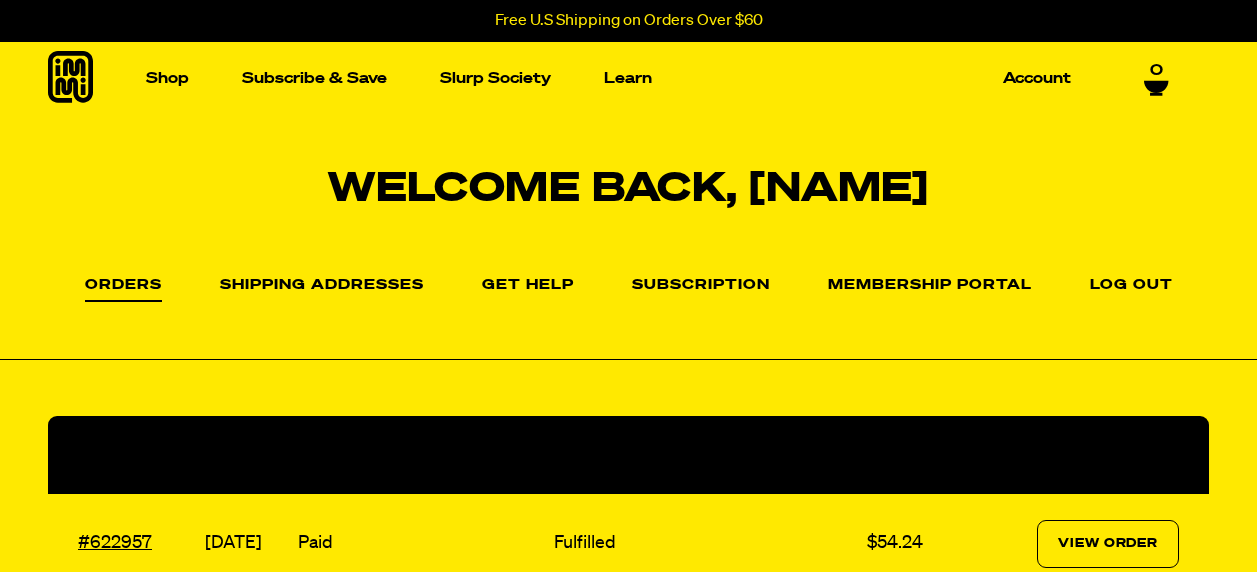 scroll, scrollTop: 0, scrollLeft: 0, axis: both 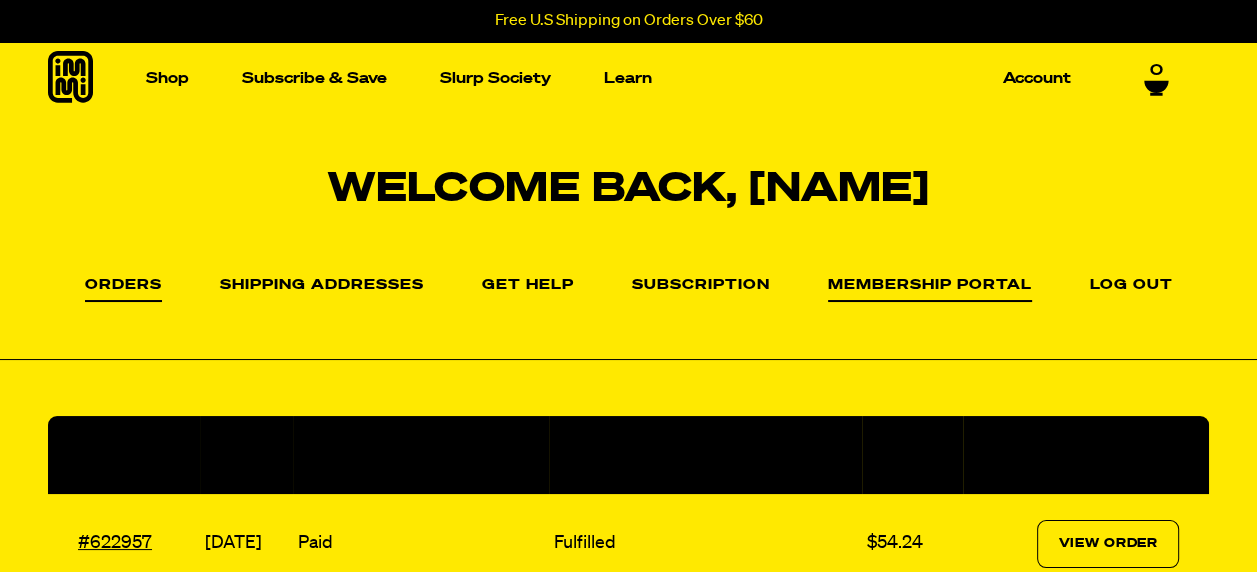 click on "Membership Portal" at bounding box center (930, 290) 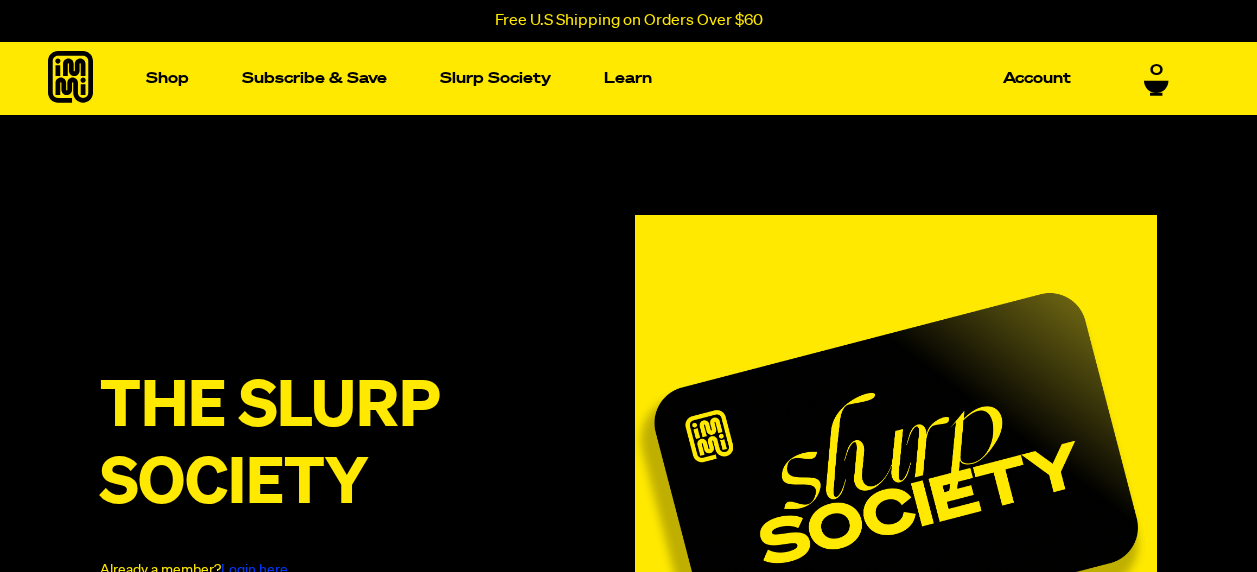 scroll, scrollTop: 0, scrollLeft: 0, axis: both 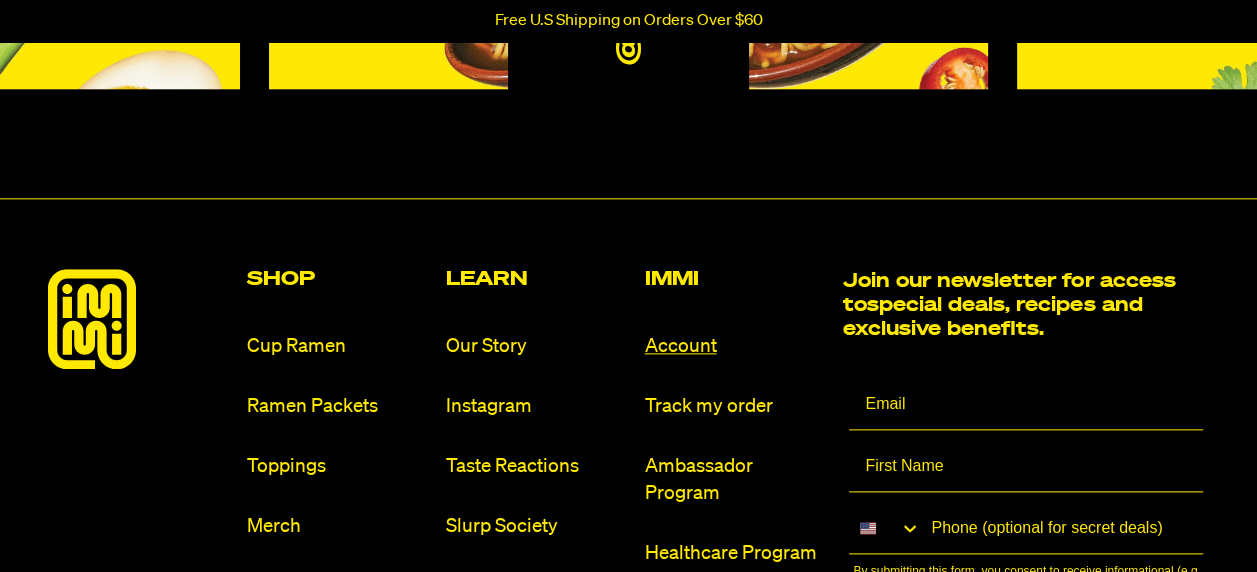 click on "Account" at bounding box center [735, 346] 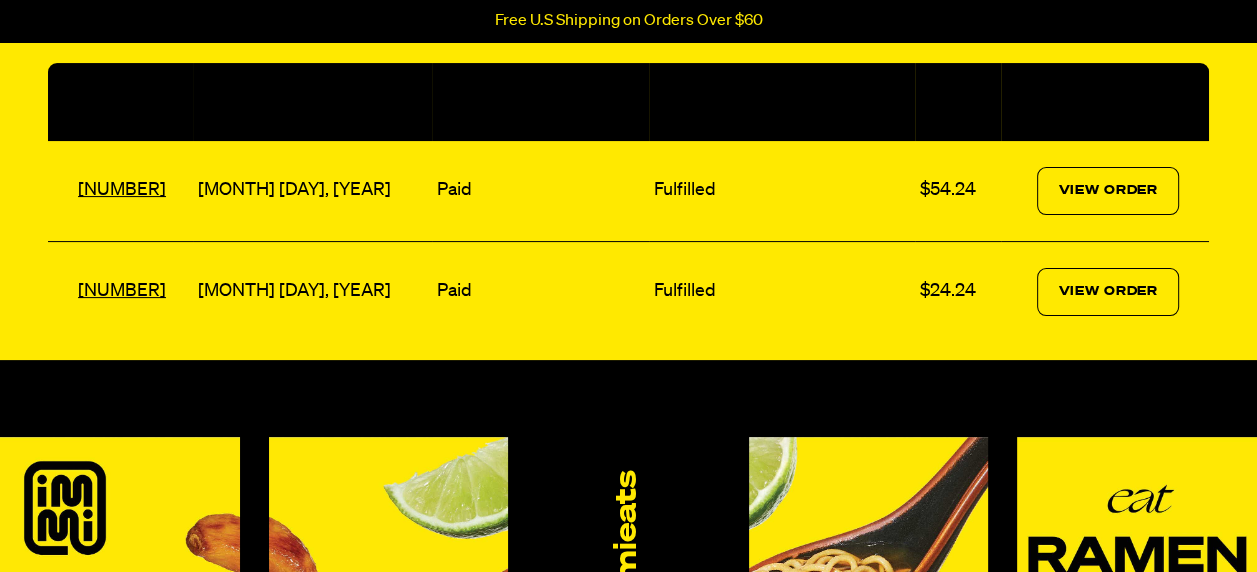 scroll, scrollTop: 400, scrollLeft: 0, axis: vertical 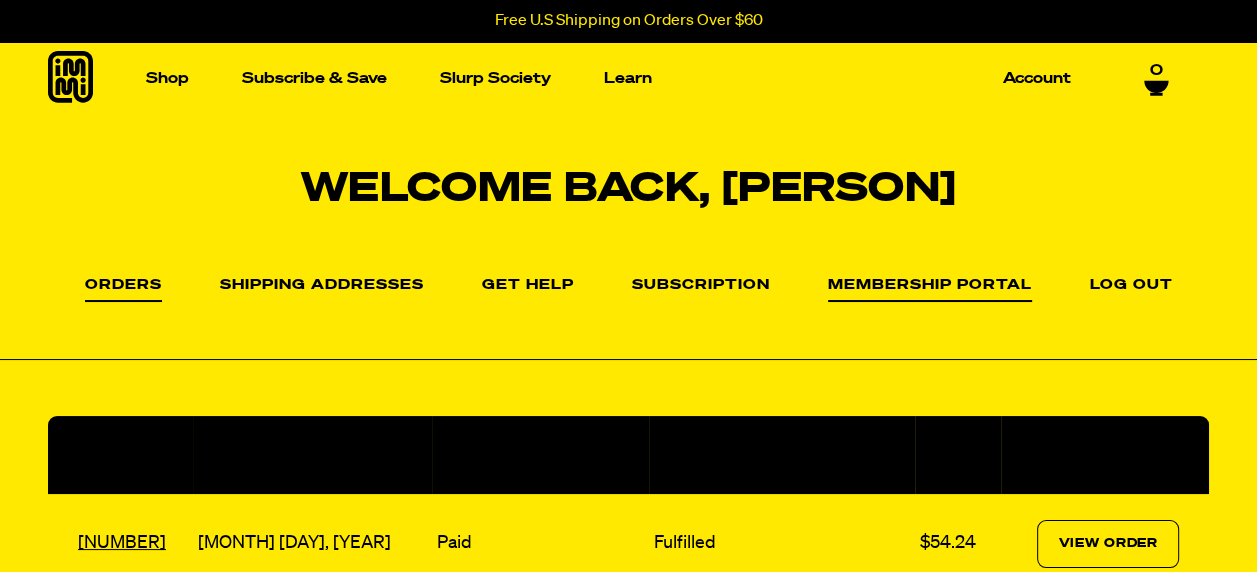 click on "Membership Portal" at bounding box center (930, 290) 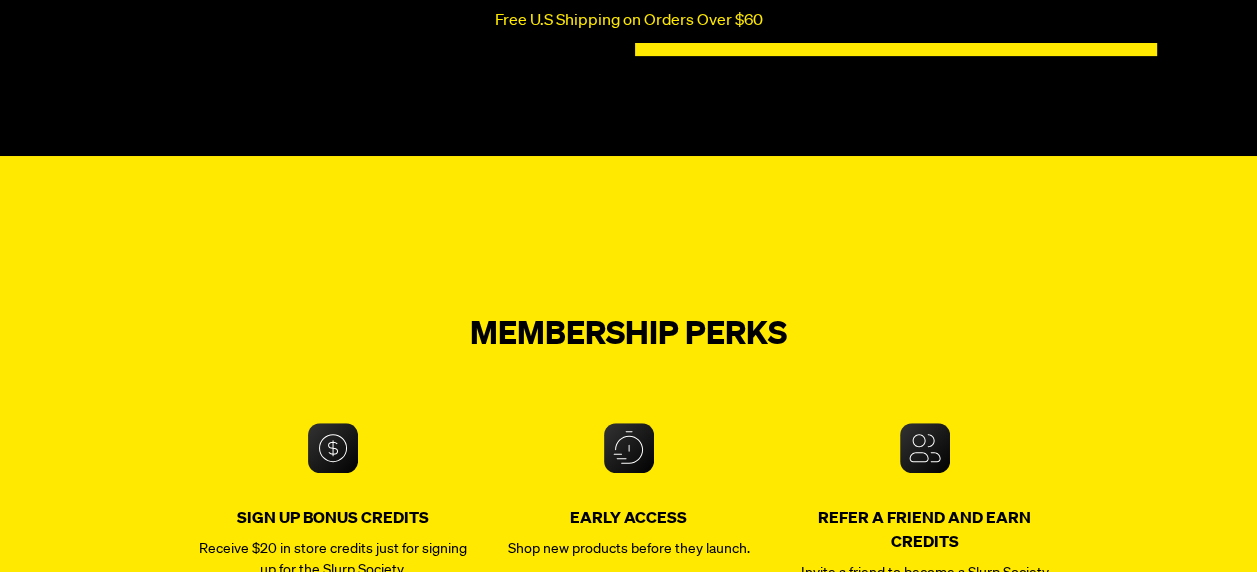 scroll, scrollTop: 700, scrollLeft: 0, axis: vertical 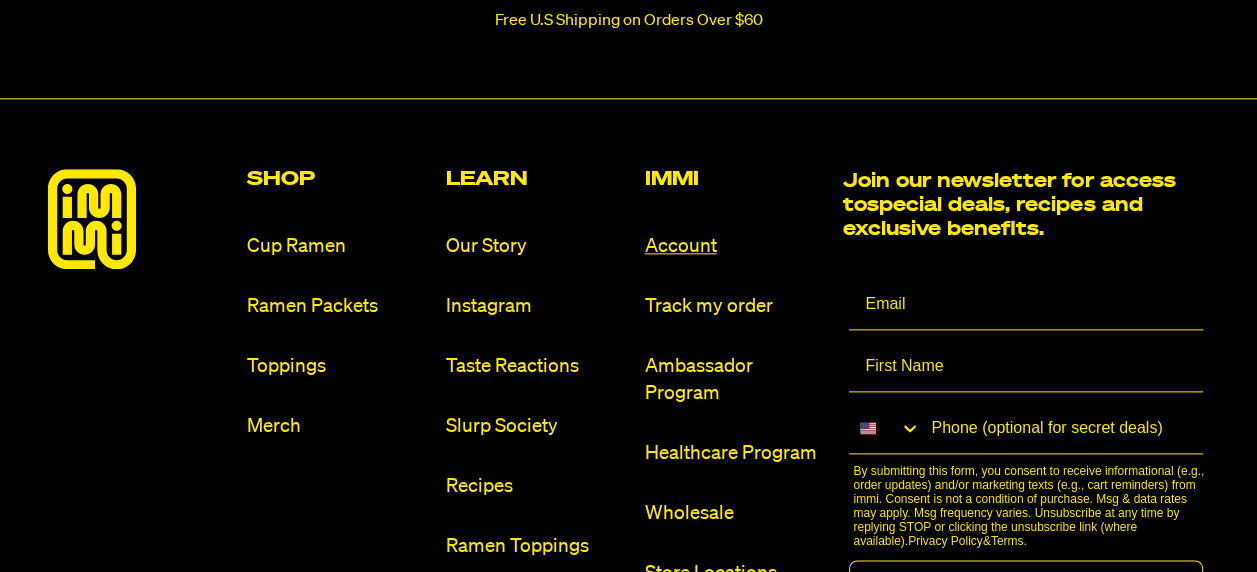 click on "Account" at bounding box center (735, 246) 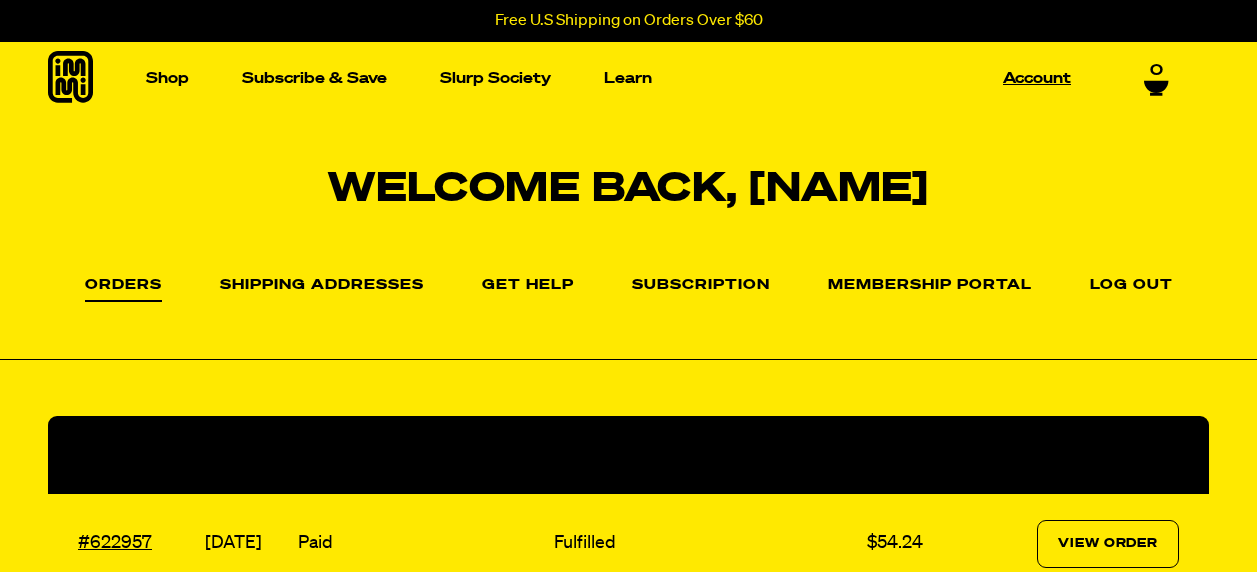 scroll, scrollTop: 0, scrollLeft: 0, axis: both 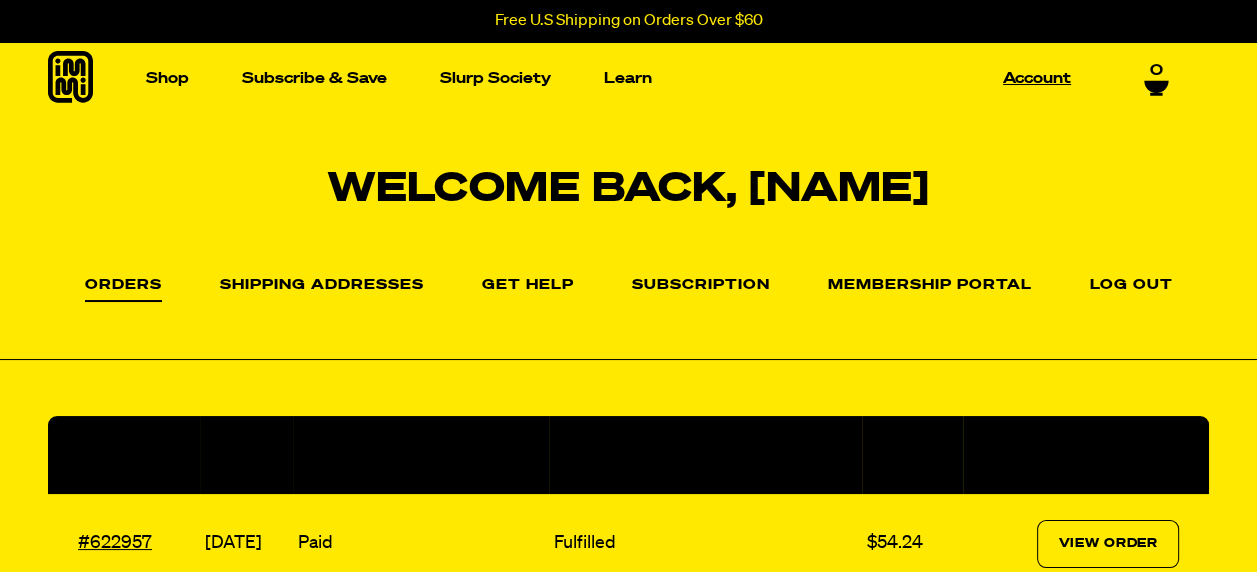 click on "Account" at bounding box center (1037, 78) 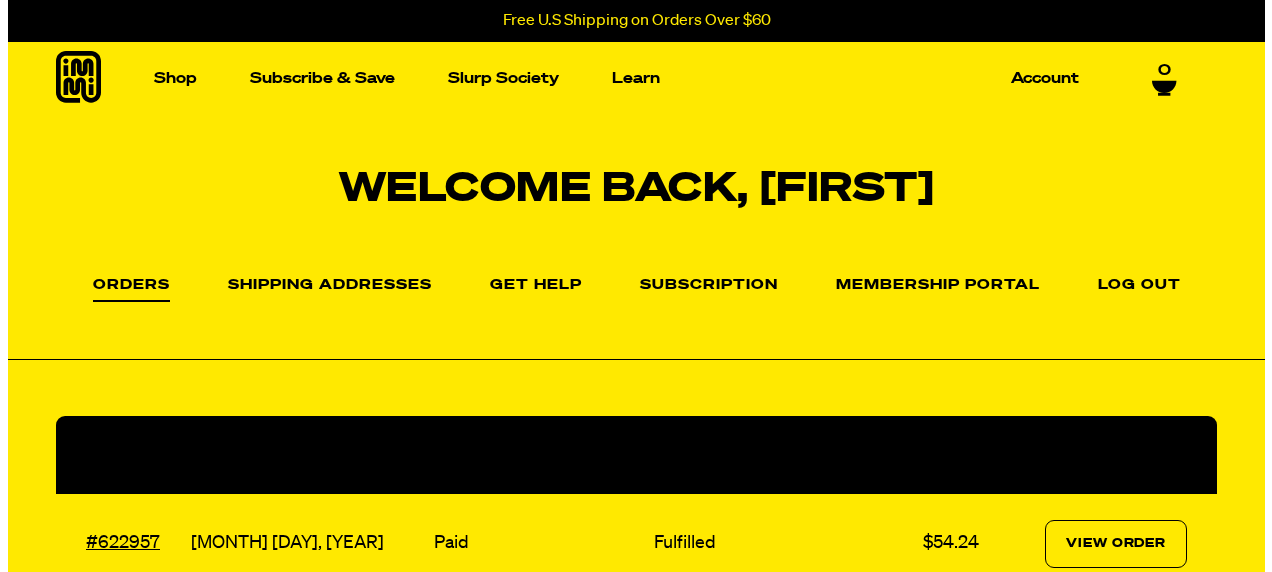 scroll, scrollTop: 0, scrollLeft: 0, axis: both 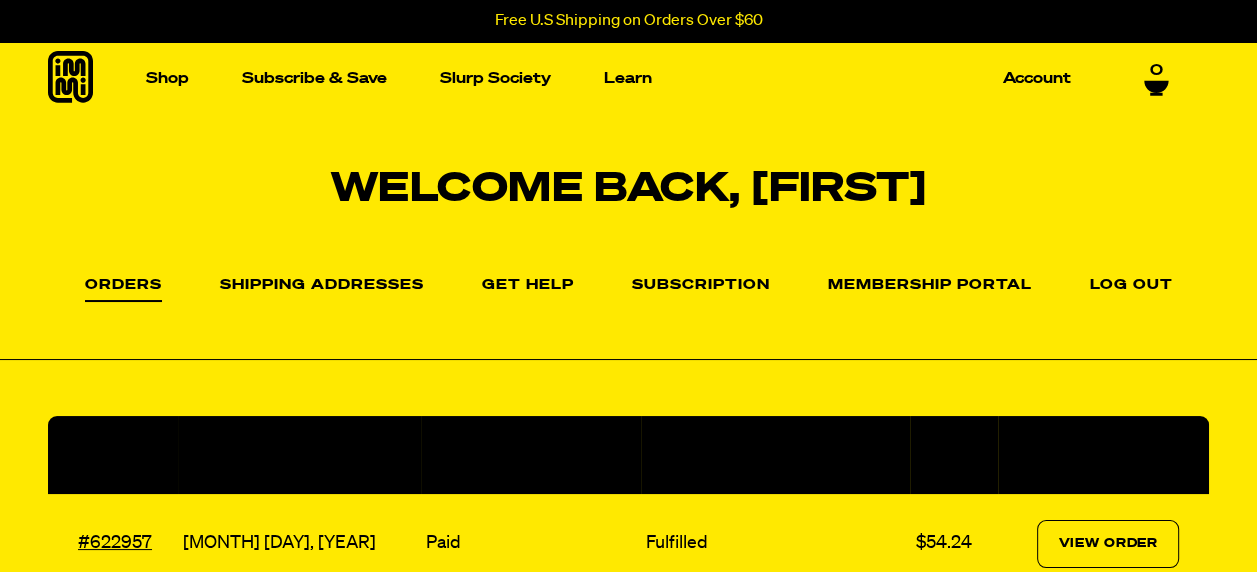 click on "0" at bounding box center [1156, 70] 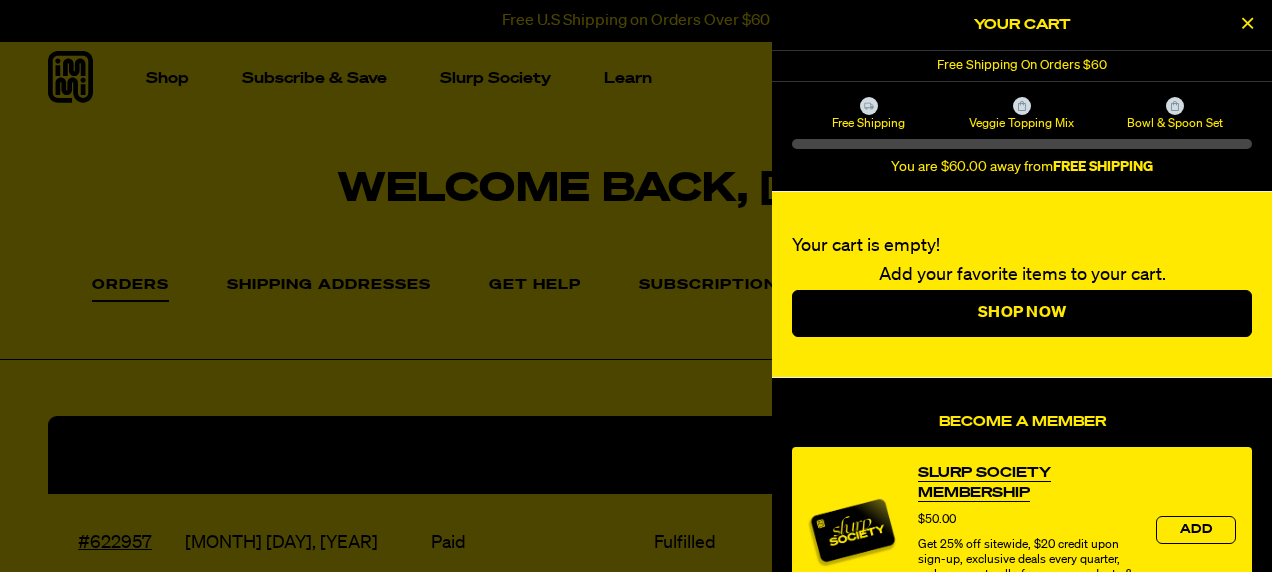 scroll, scrollTop: 0, scrollLeft: 0, axis: both 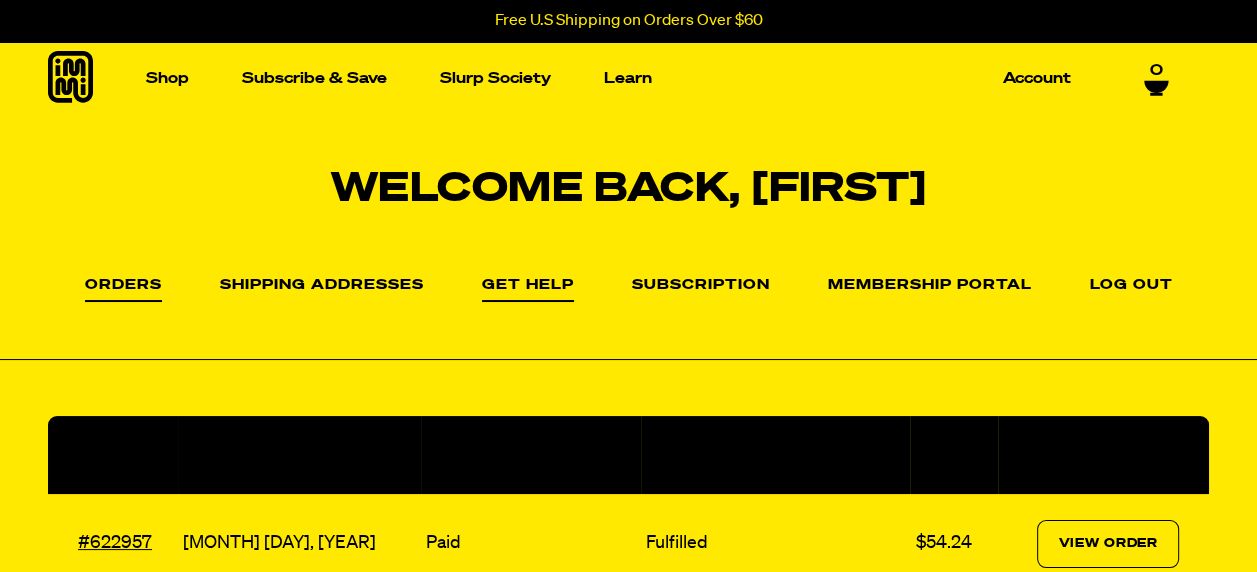 click on "Get Help" at bounding box center (528, 290) 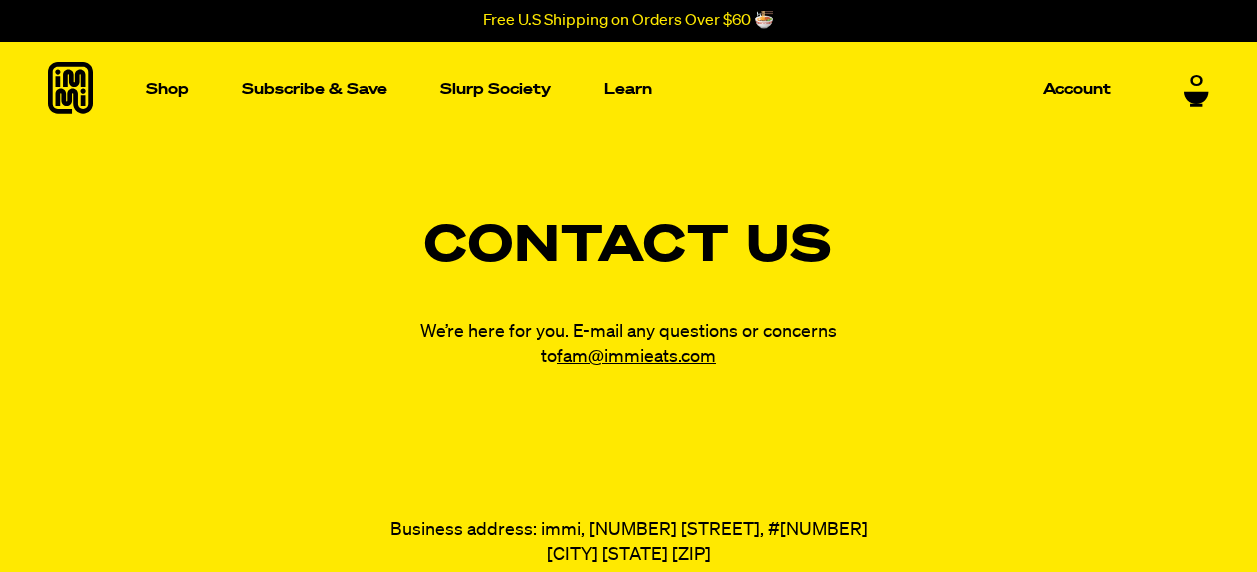 scroll, scrollTop: 100, scrollLeft: 0, axis: vertical 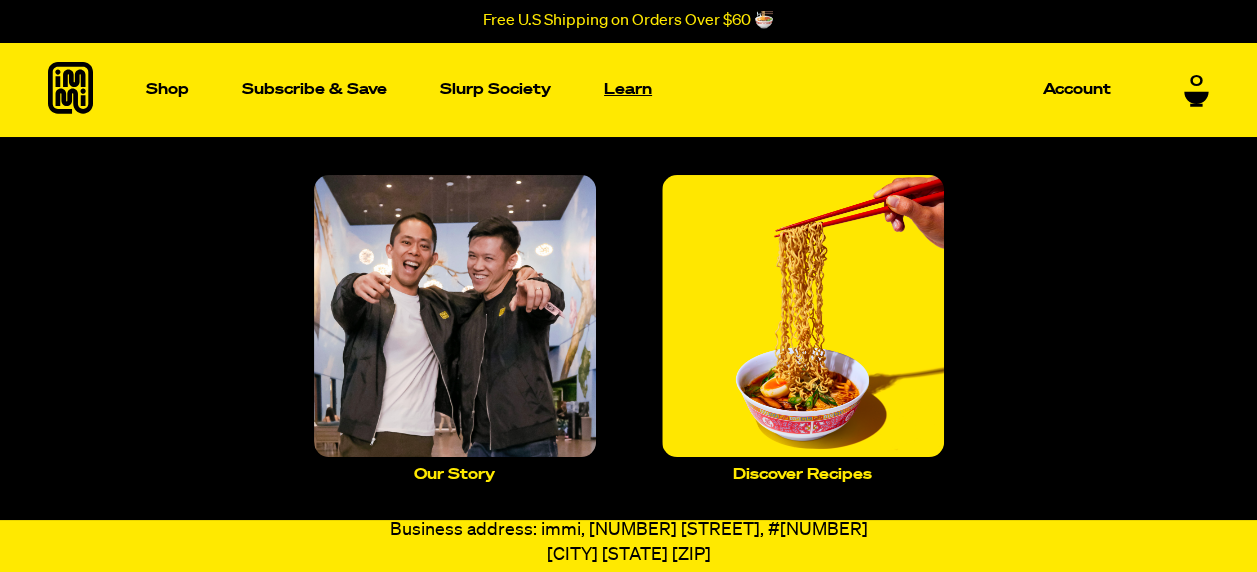 click on "Learn" at bounding box center [628, 89] 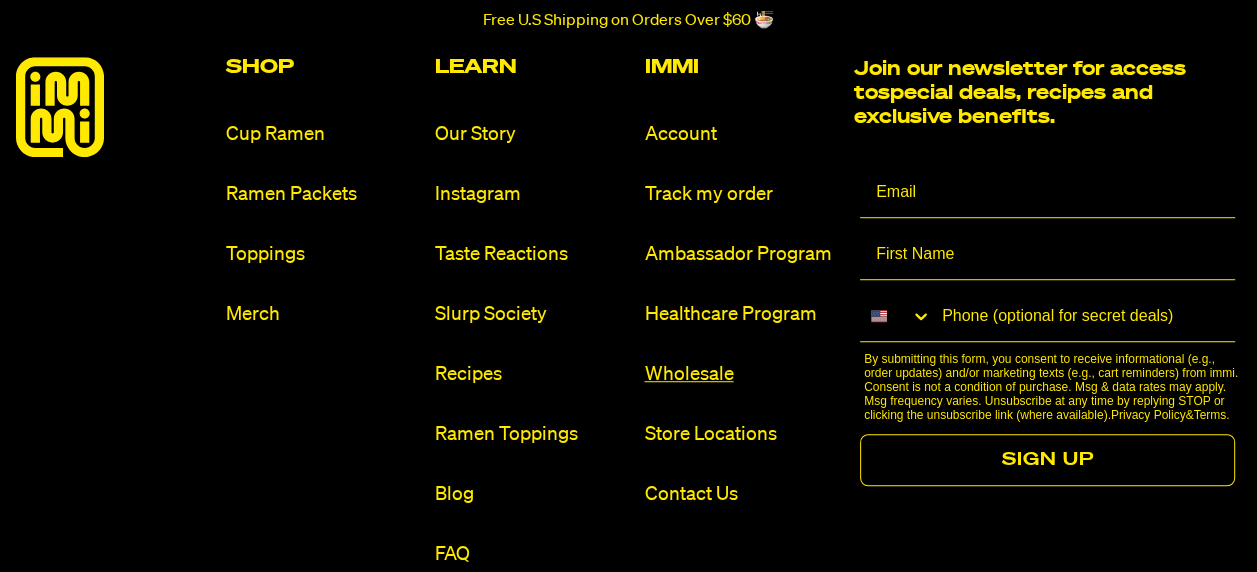 scroll, scrollTop: 1068, scrollLeft: 0, axis: vertical 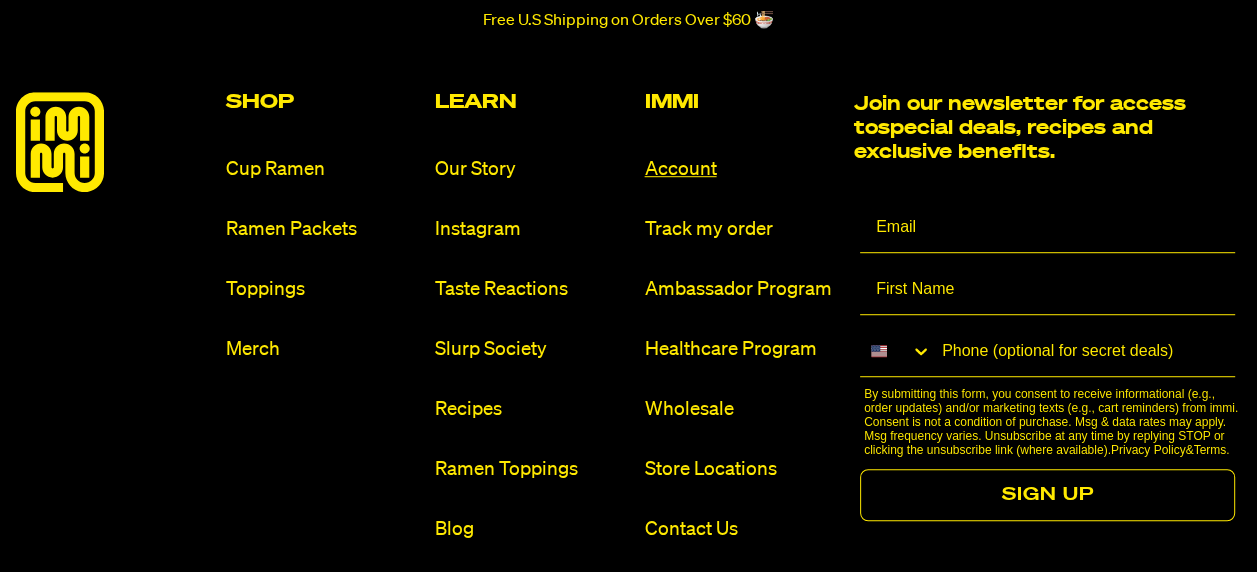 click on "Account" at bounding box center (742, 169) 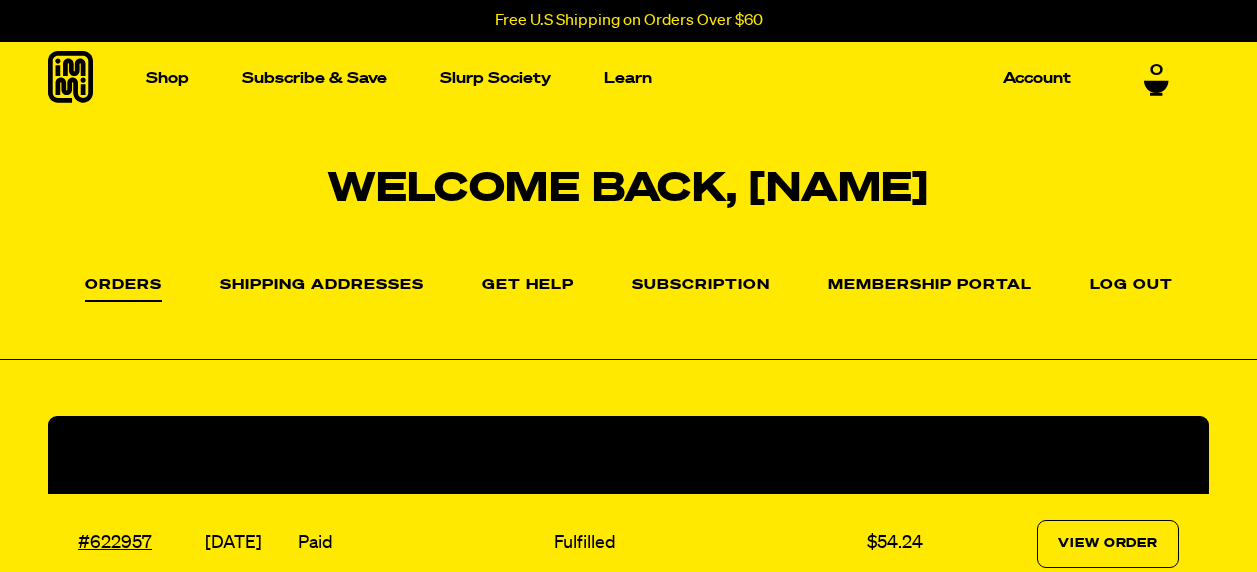 scroll, scrollTop: 0, scrollLeft: 0, axis: both 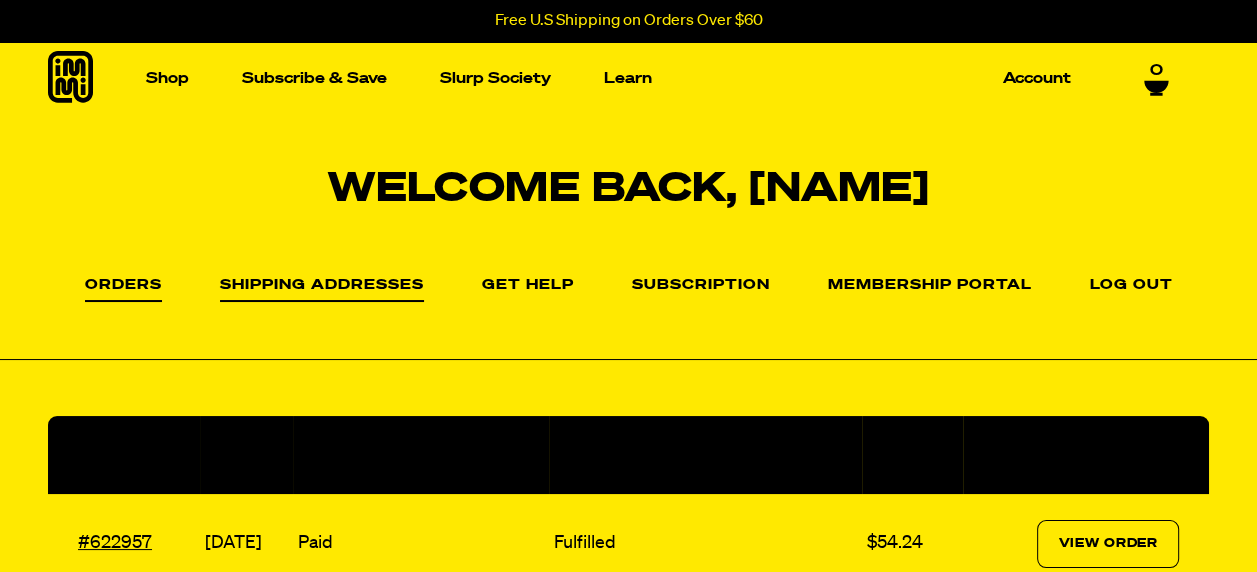 click on "Shipping Addresses" at bounding box center (322, 290) 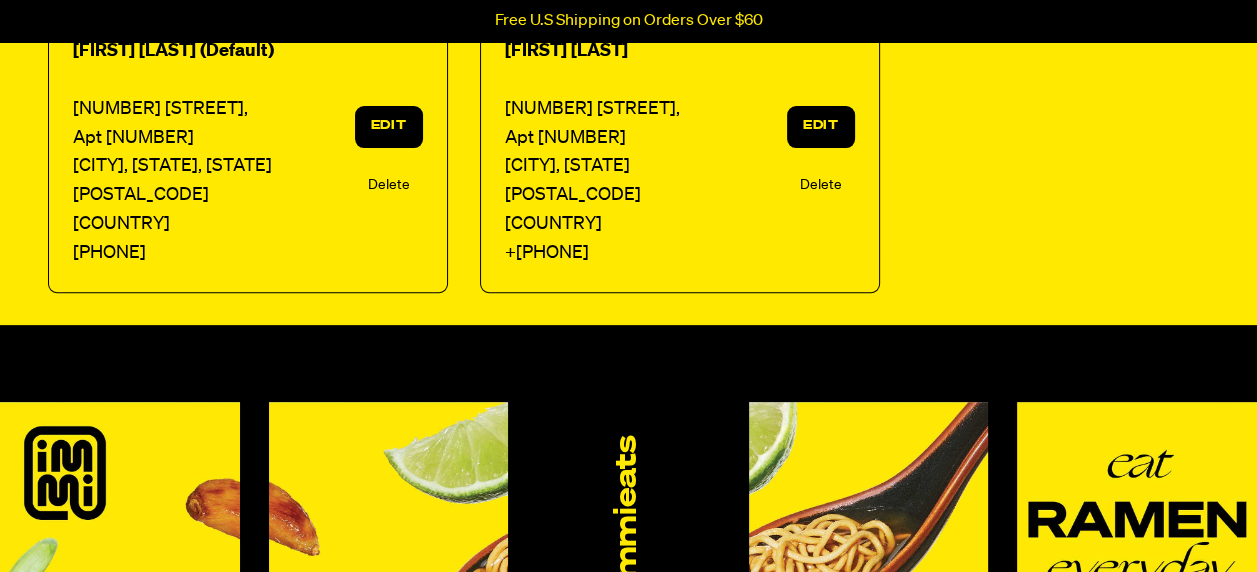 scroll, scrollTop: 500, scrollLeft: 0, axis: vertical 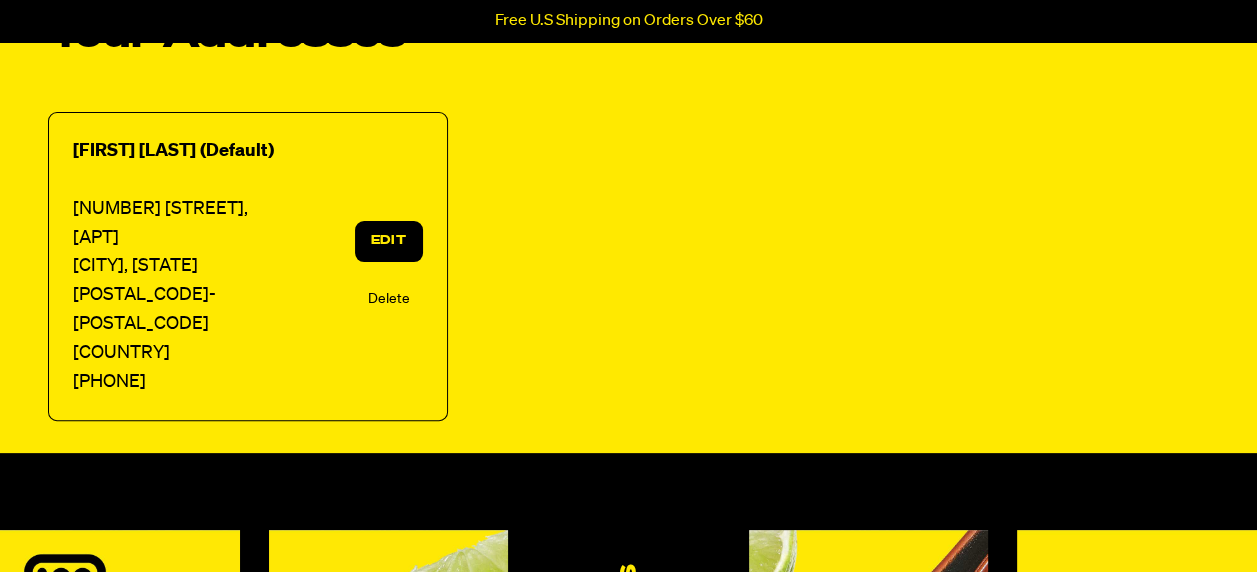 click on "Delete" at bounding box center [389, 299] 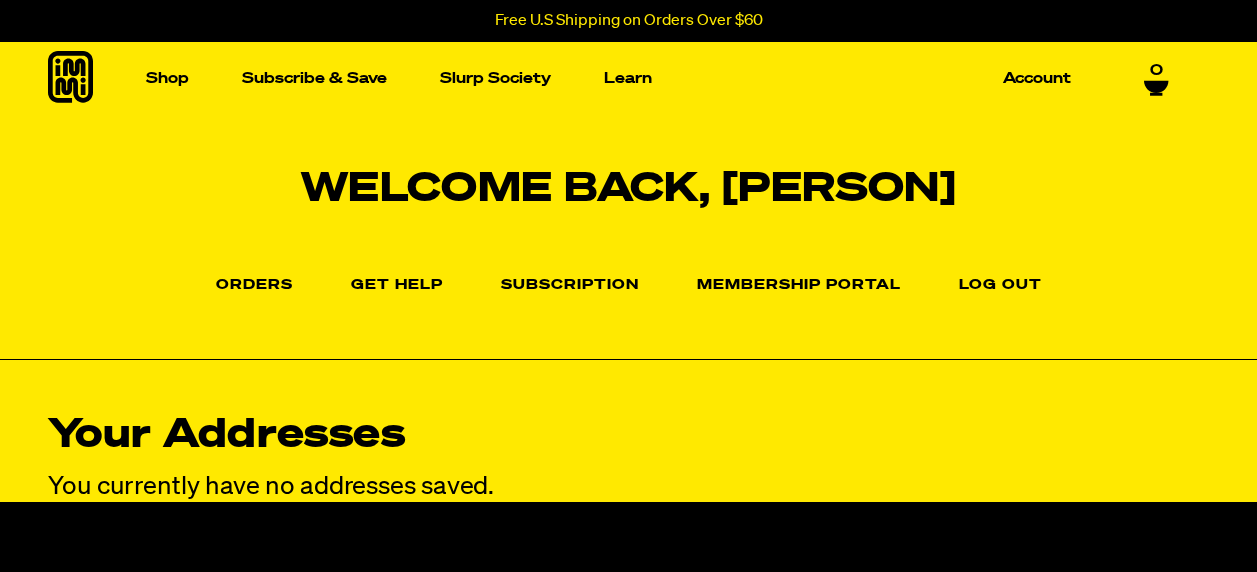 scroll, scrollTop: 0, scrollLeft: 0, axis: both 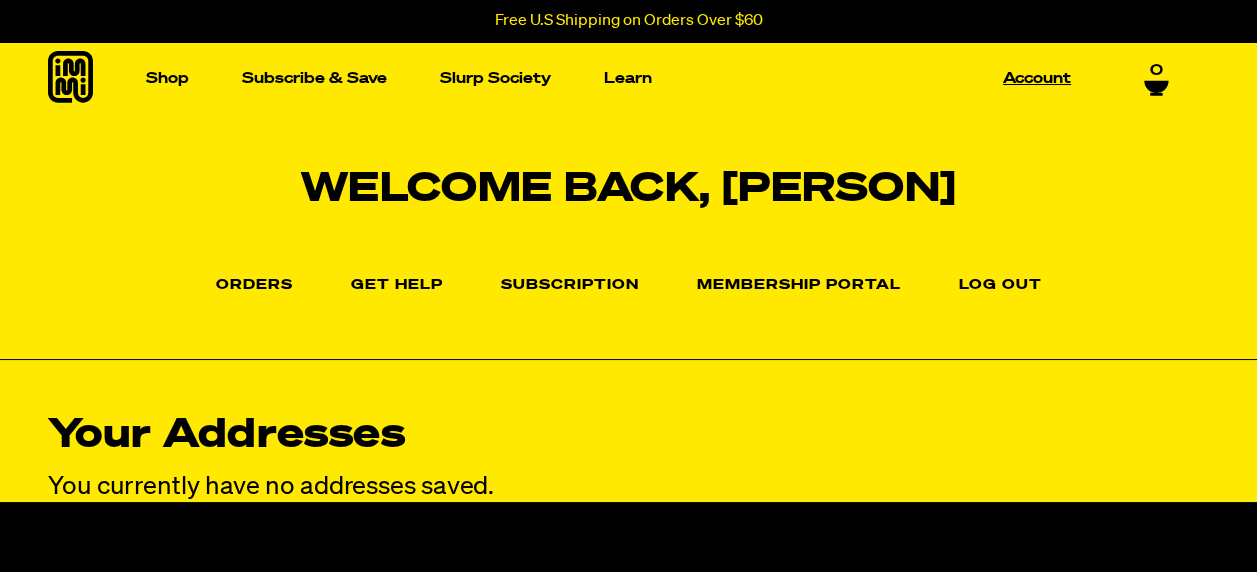 click on "Account" at bounding box center (1037, 78) 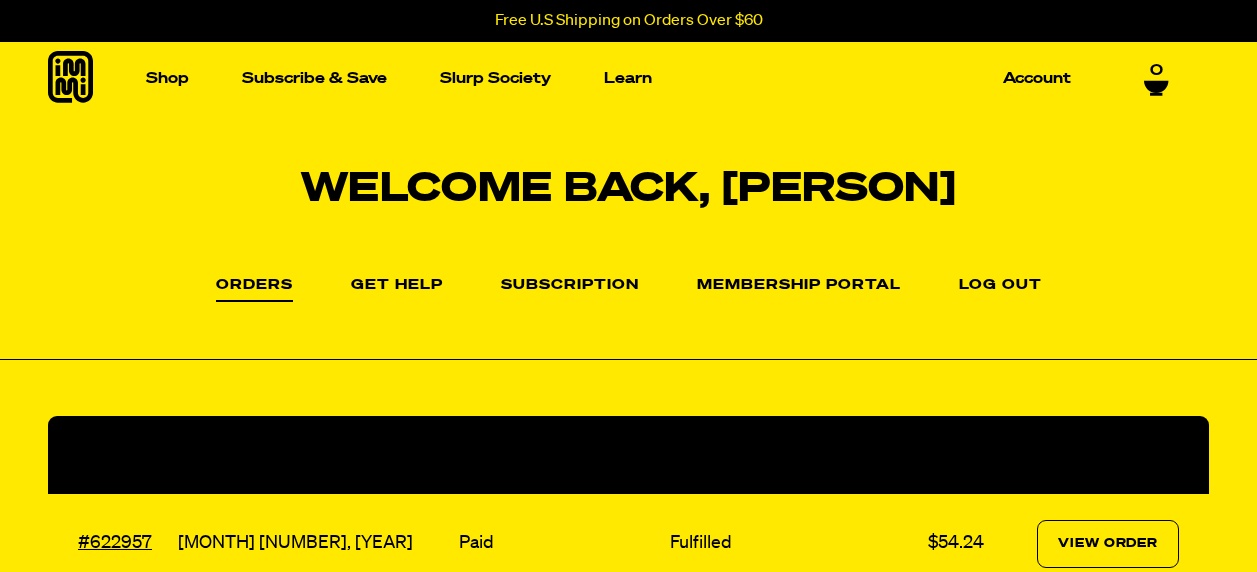 scroll, scrollTop: 0, scrollLeft: 0, axis: both 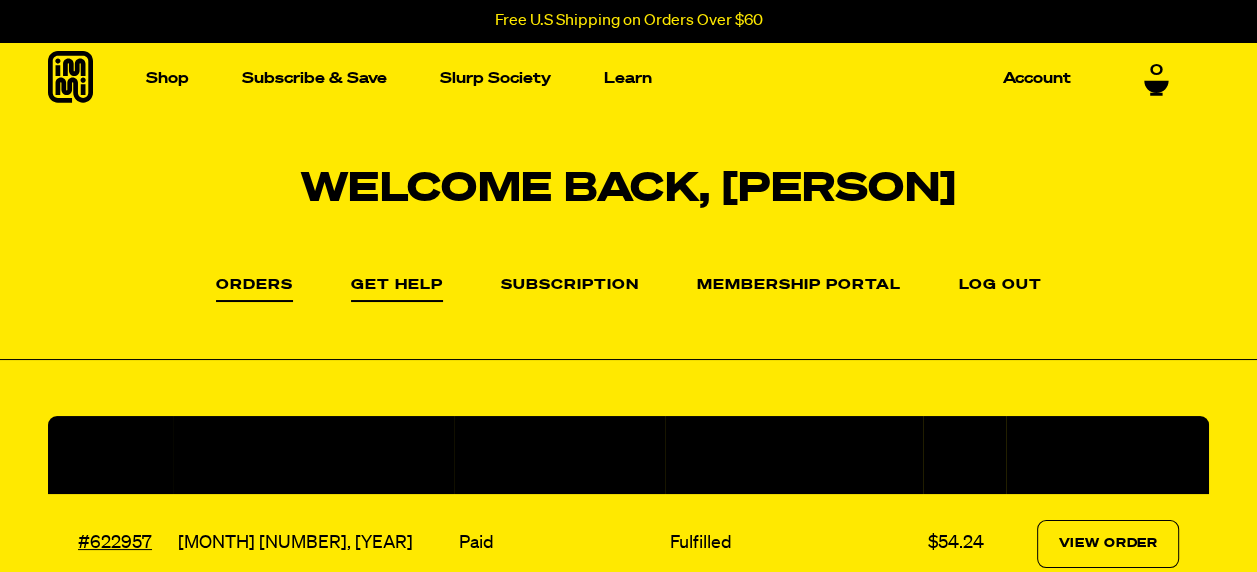 click on "Get Help" at bounding box center (397, 290) 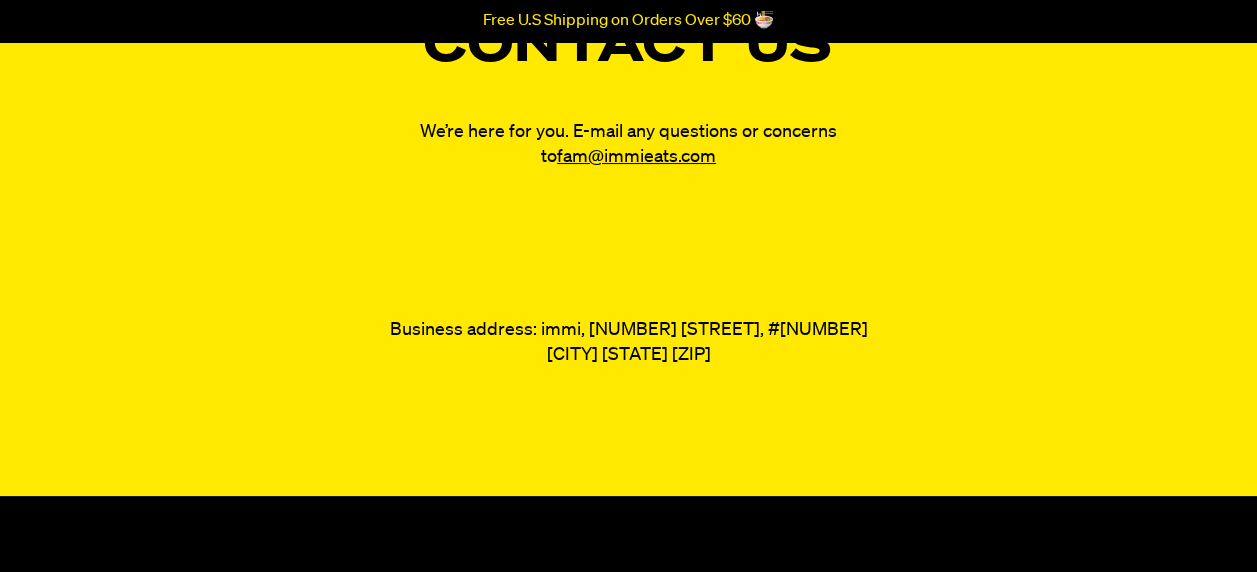 scroll, scrollTop: 500, scrollLeft: 0, axis: vertical 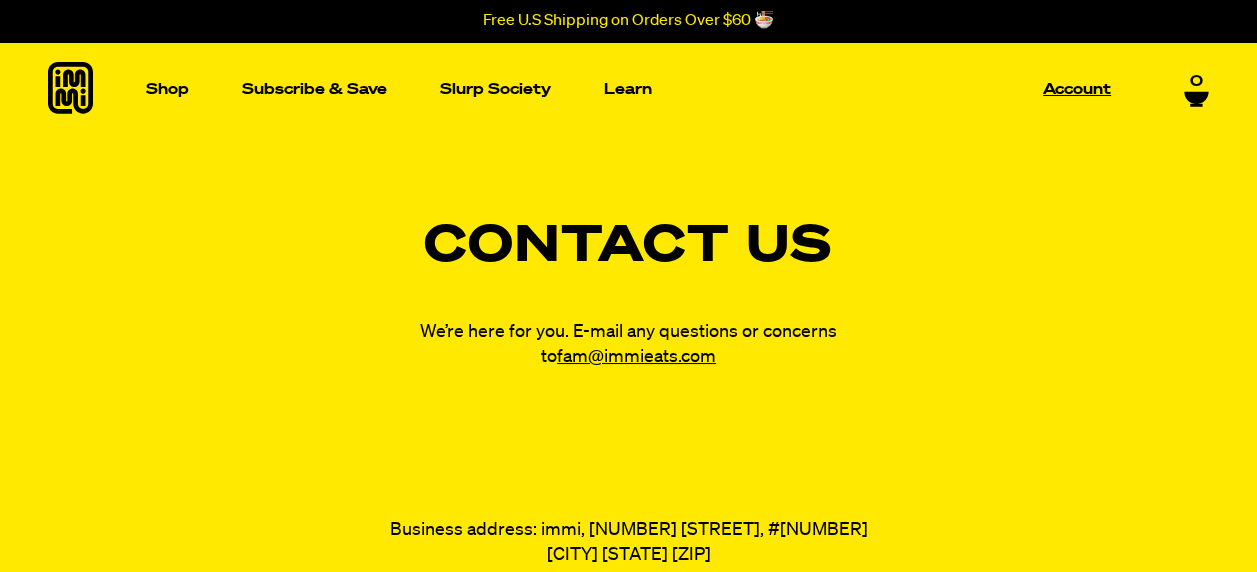 click on "Account" at bounding box center (1077, 89) 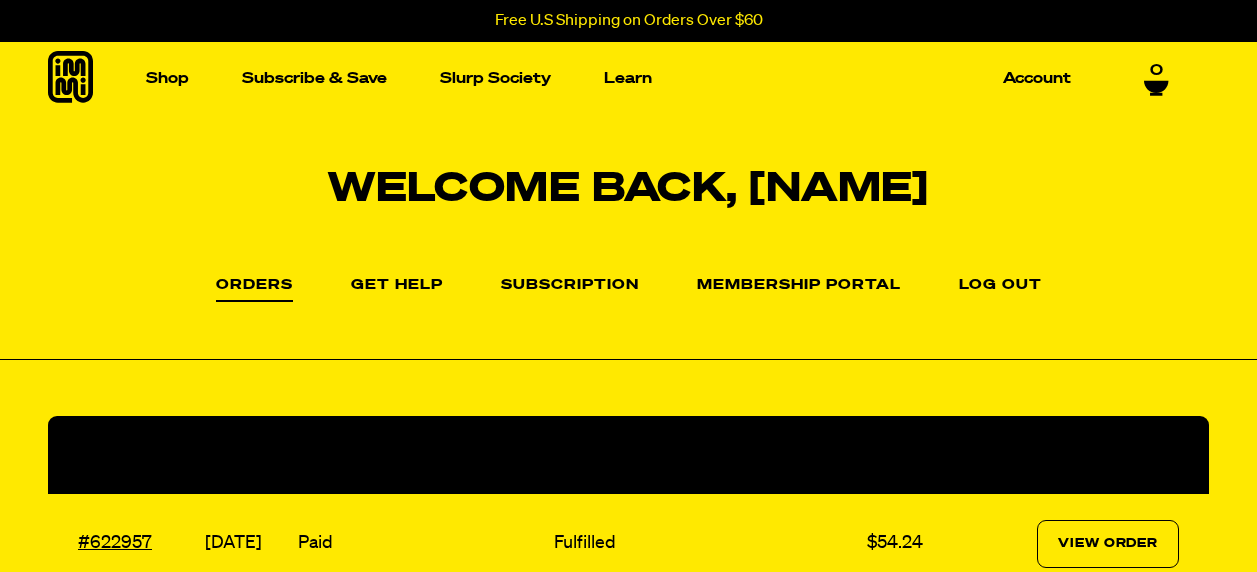 scroll, scrollTop: 0, scrollLeft: 0, axis: both 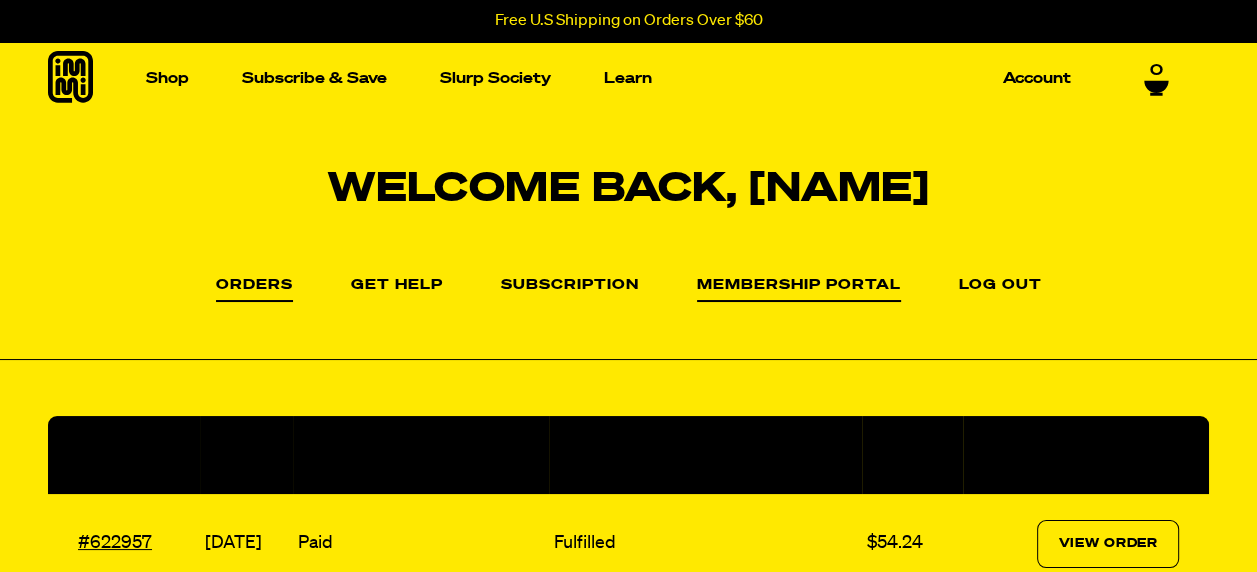 click on "Membership Portal" at bounding box center [799, 290] 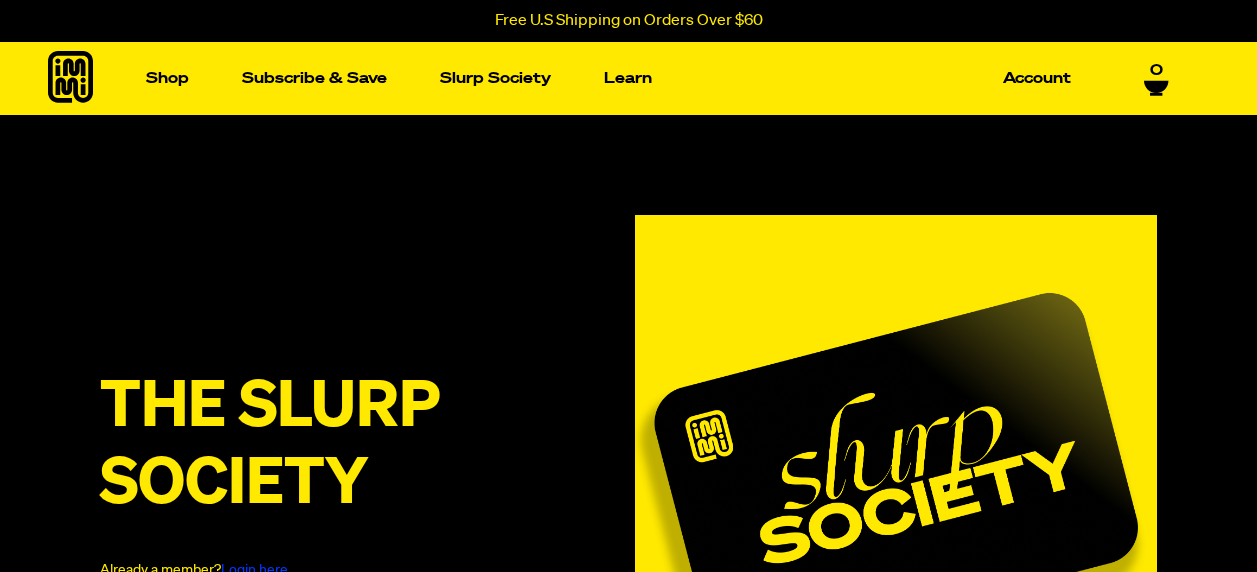 scroll, scrollTop: 0, scrollLeft: 0, axis: both 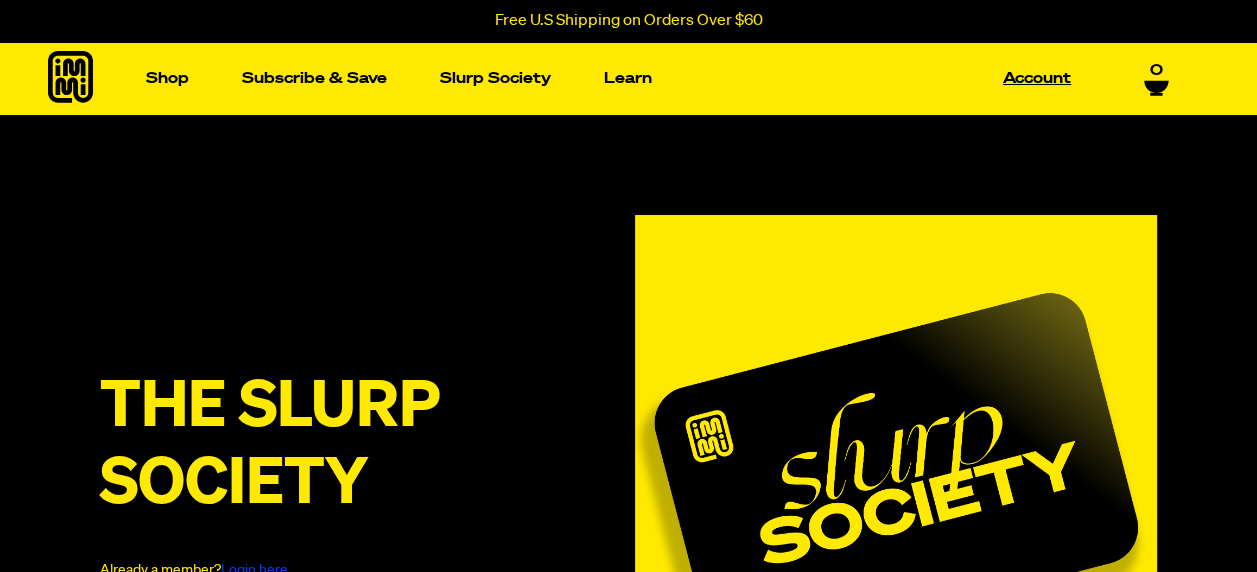 click on "Account" at bounding box center (1037, 78) 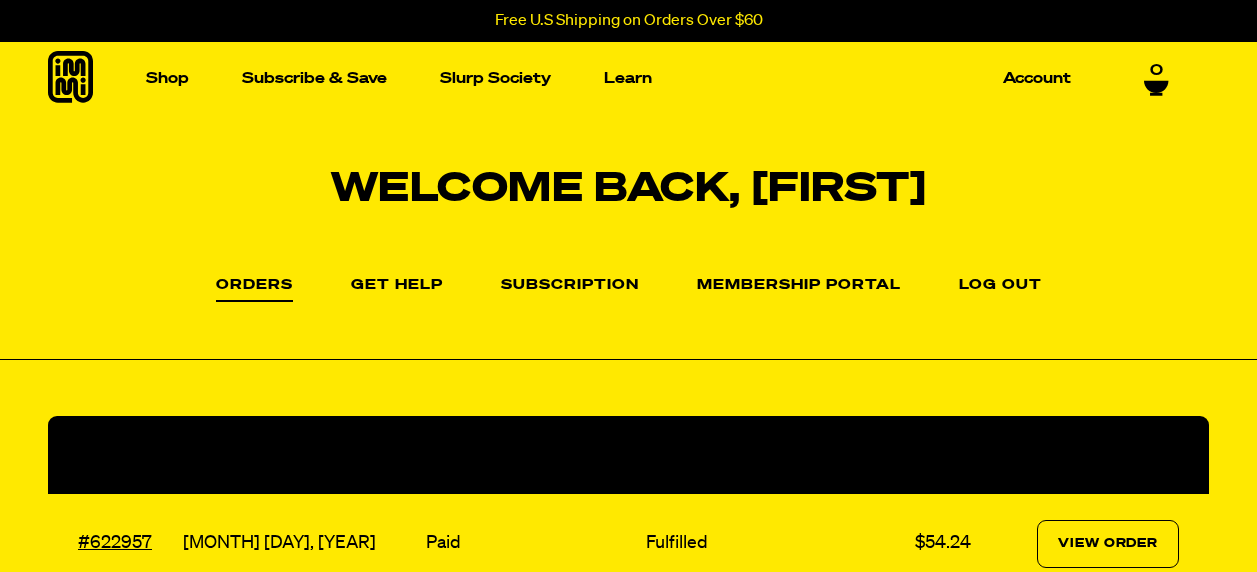 scroll, scrollTop: 0, scrollLeft: 0, axis: both 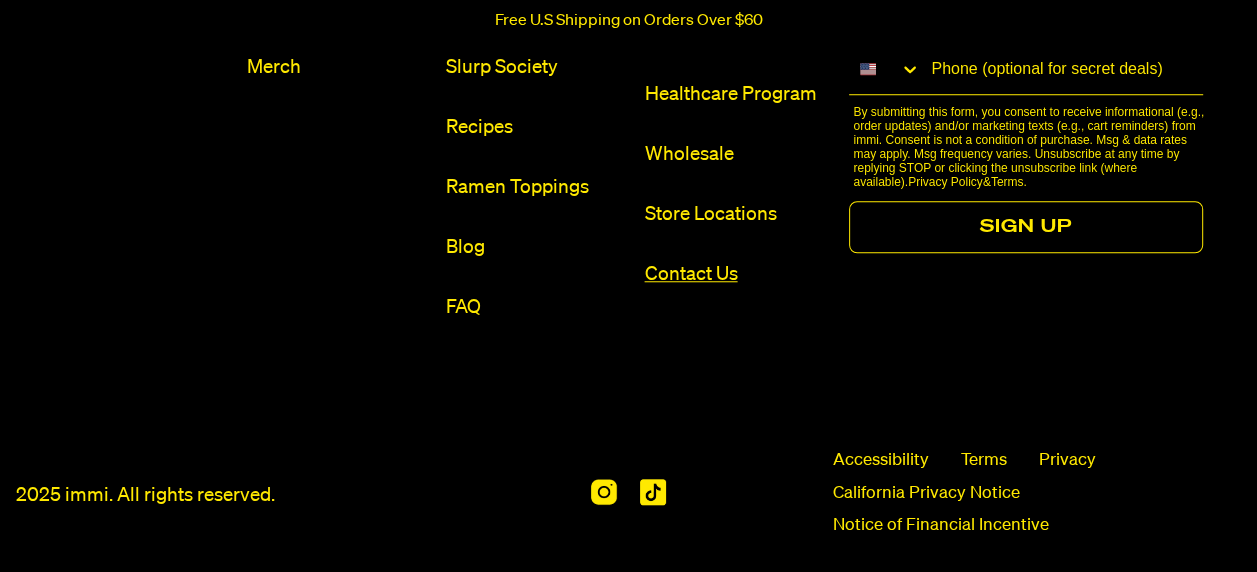 click on "Contact Us" at bounding box center (735, 274) 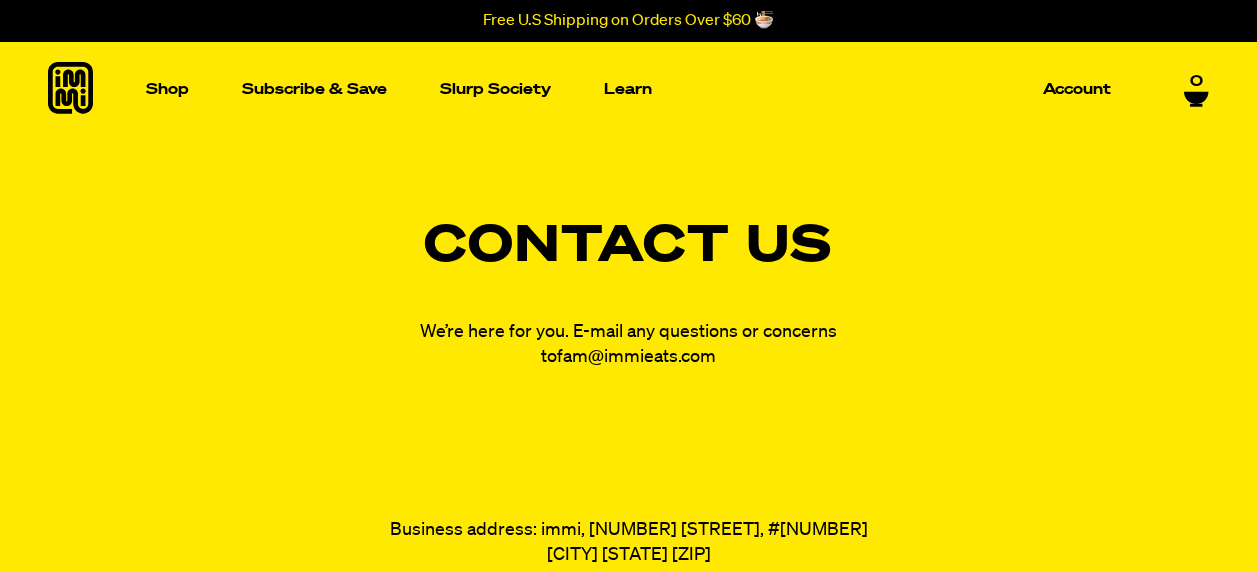 scroll, scrollTop: 0, scrollLeft: 0, axis: both 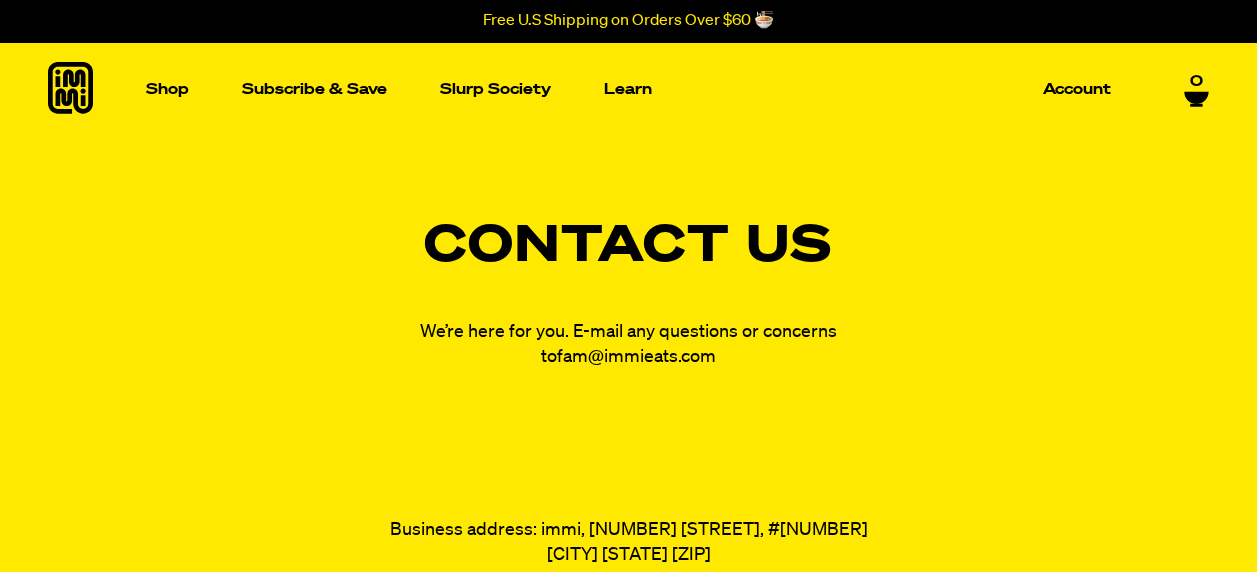 click on "fam@immieats.com" at bounding box center (636, 357) 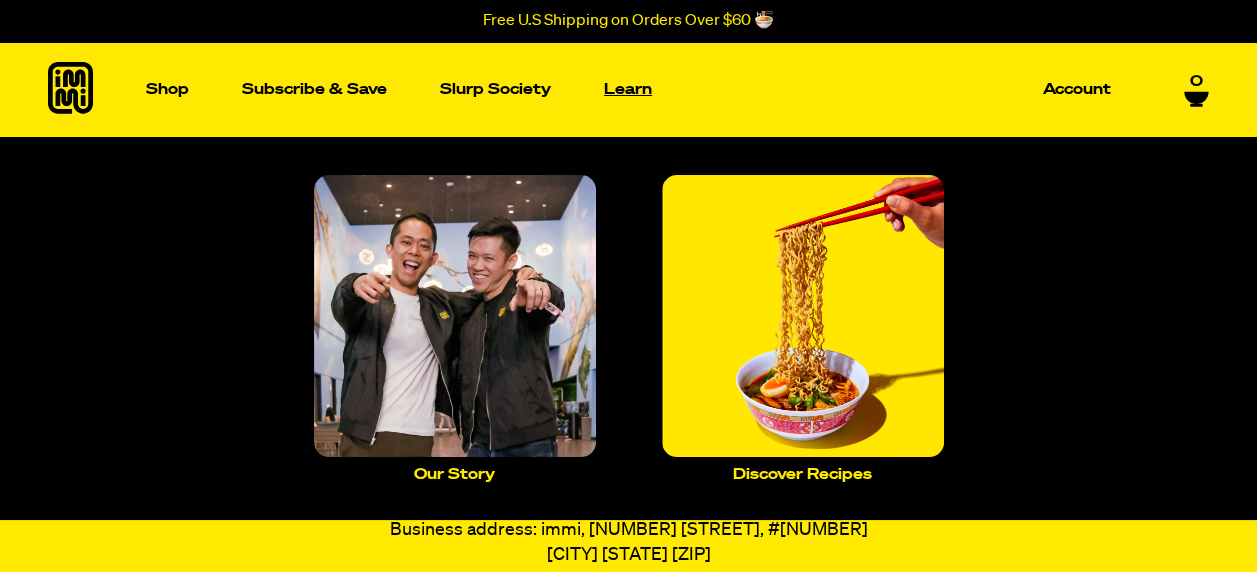click on "Learn" at bounding box center (628, 89) 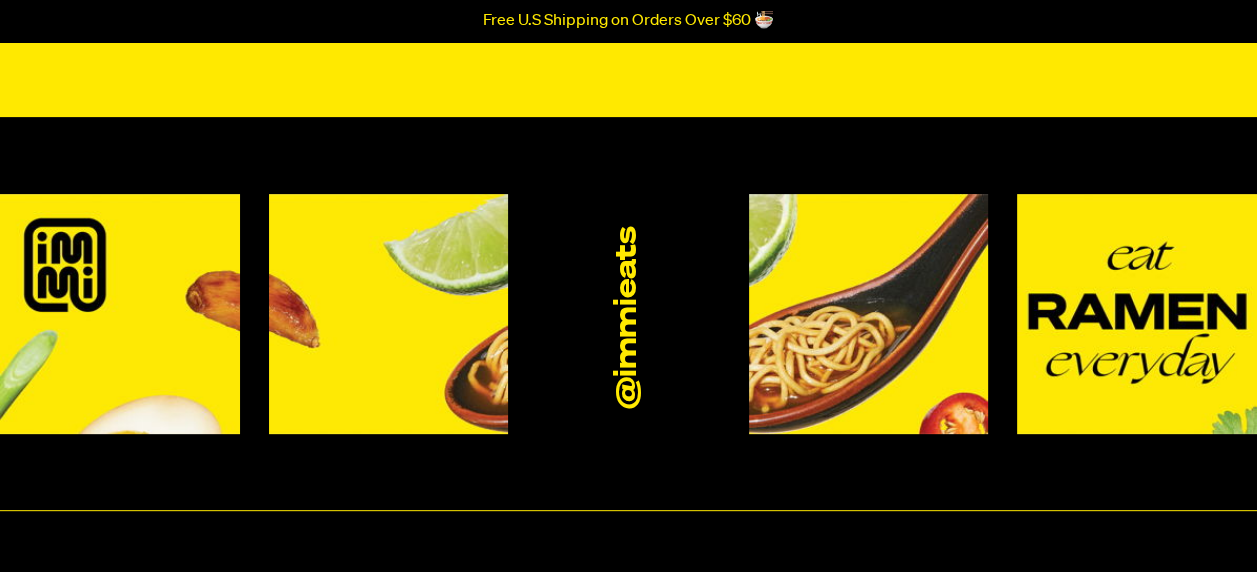 scroll, scrollTop: 600, scrollLeft: 0, axis: vertical 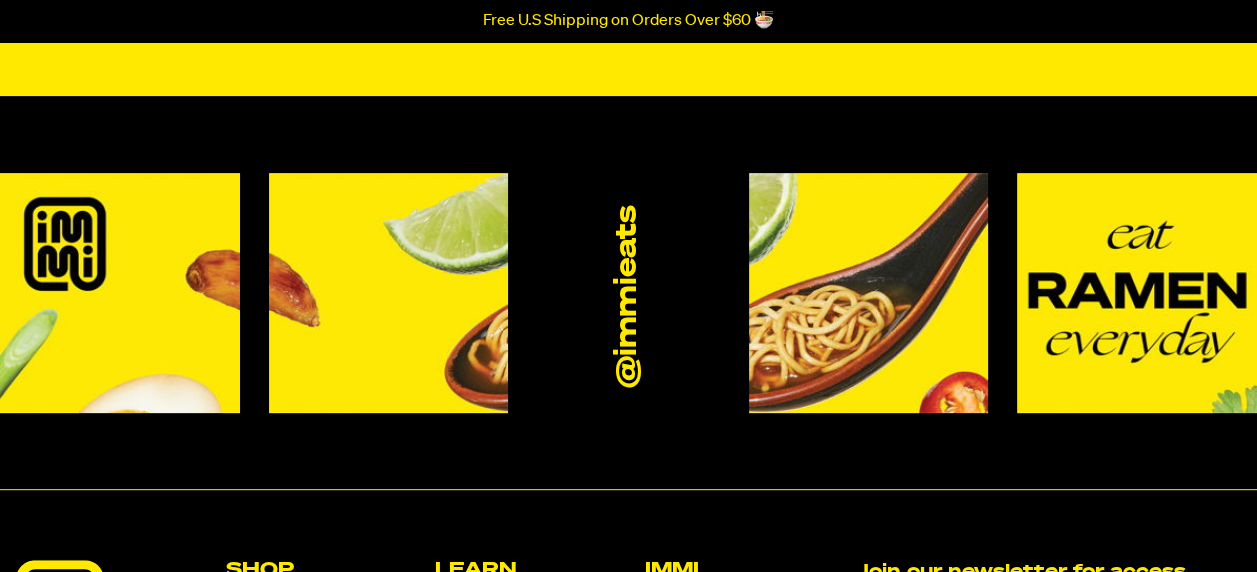 click at bounding box center [120, 293] 